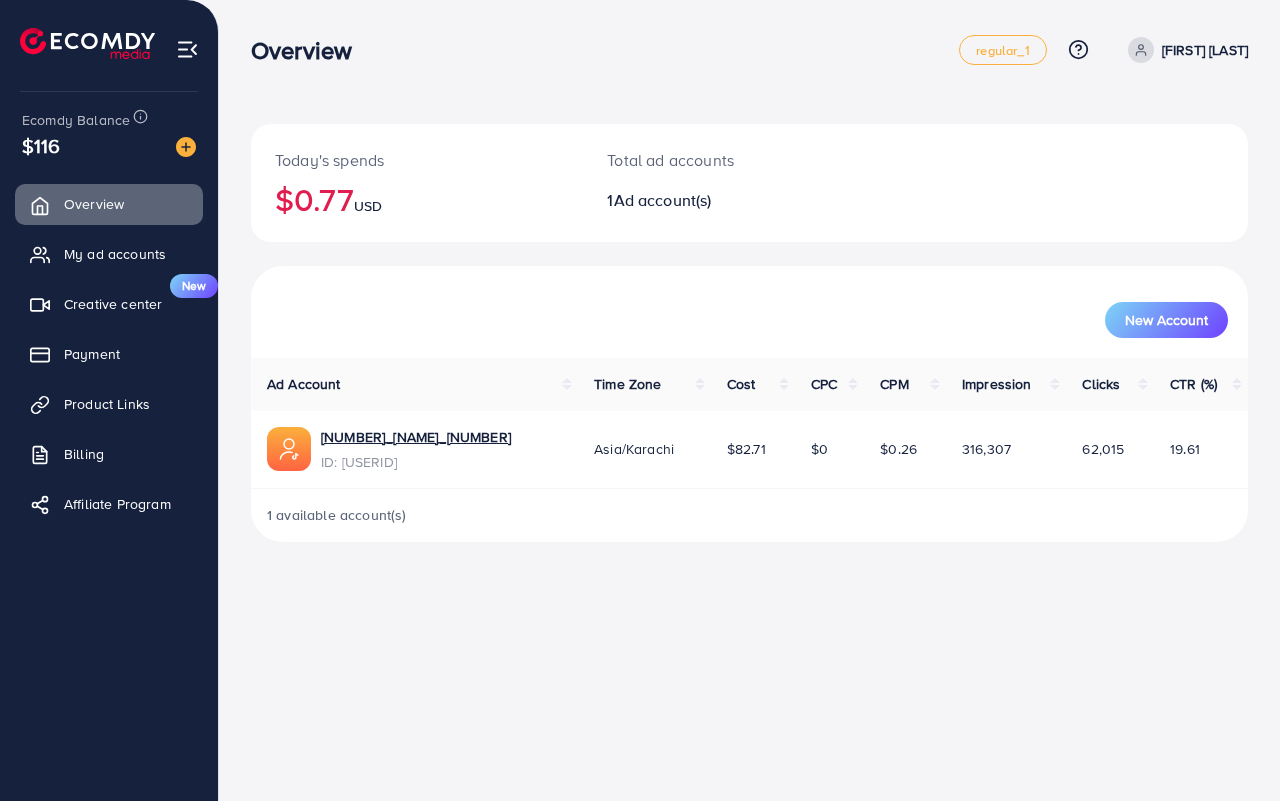 scroll, scrollTop: 0, scrollLeft: 0, axis: both 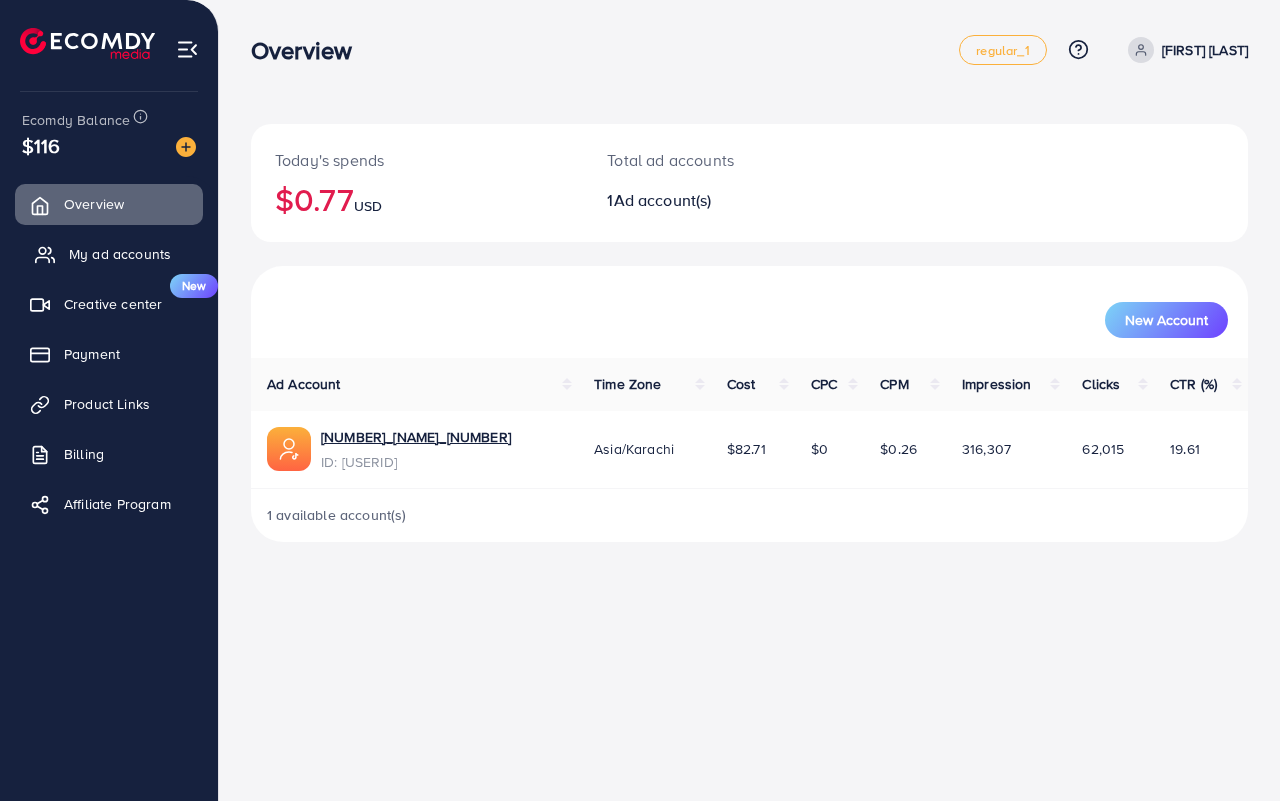 click on "My ad accounts" at bounding box center [120, 254] 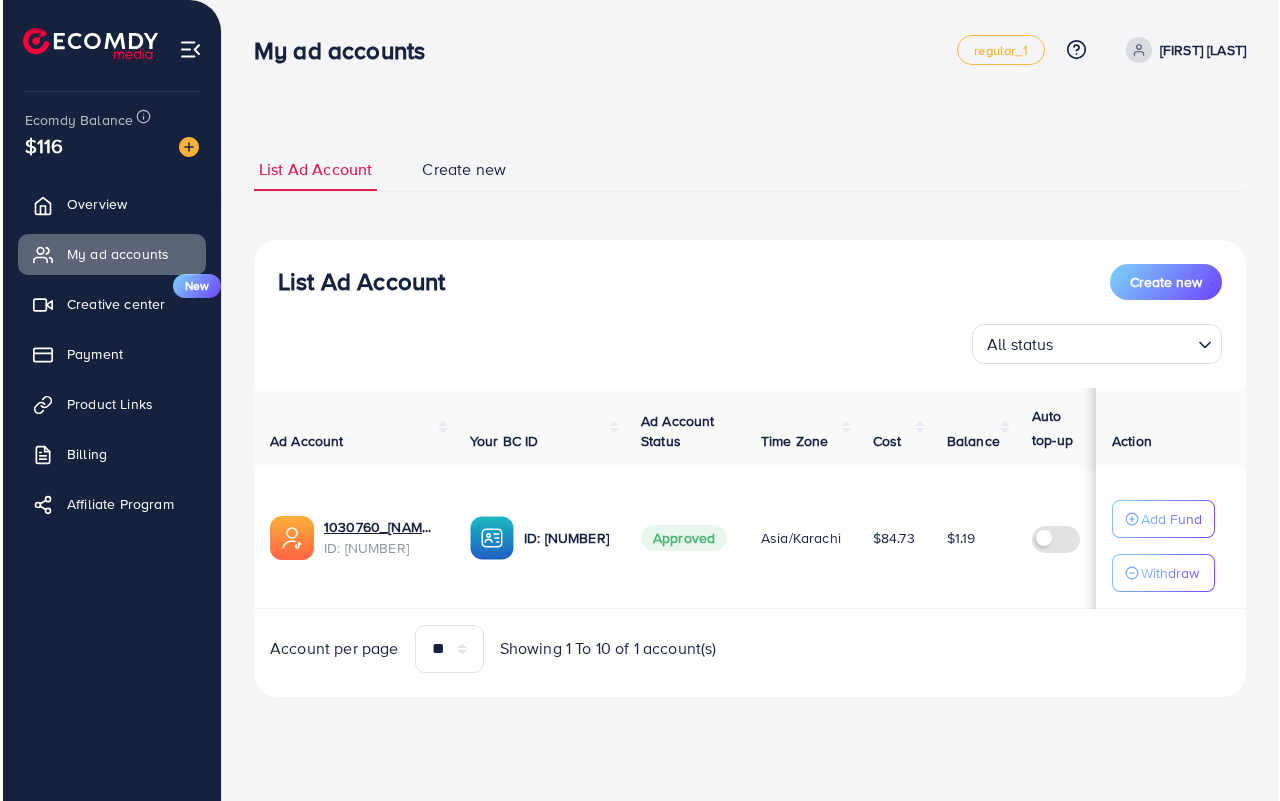 scroll, scrollTop: 0, scrollLeft: 0, axis: both 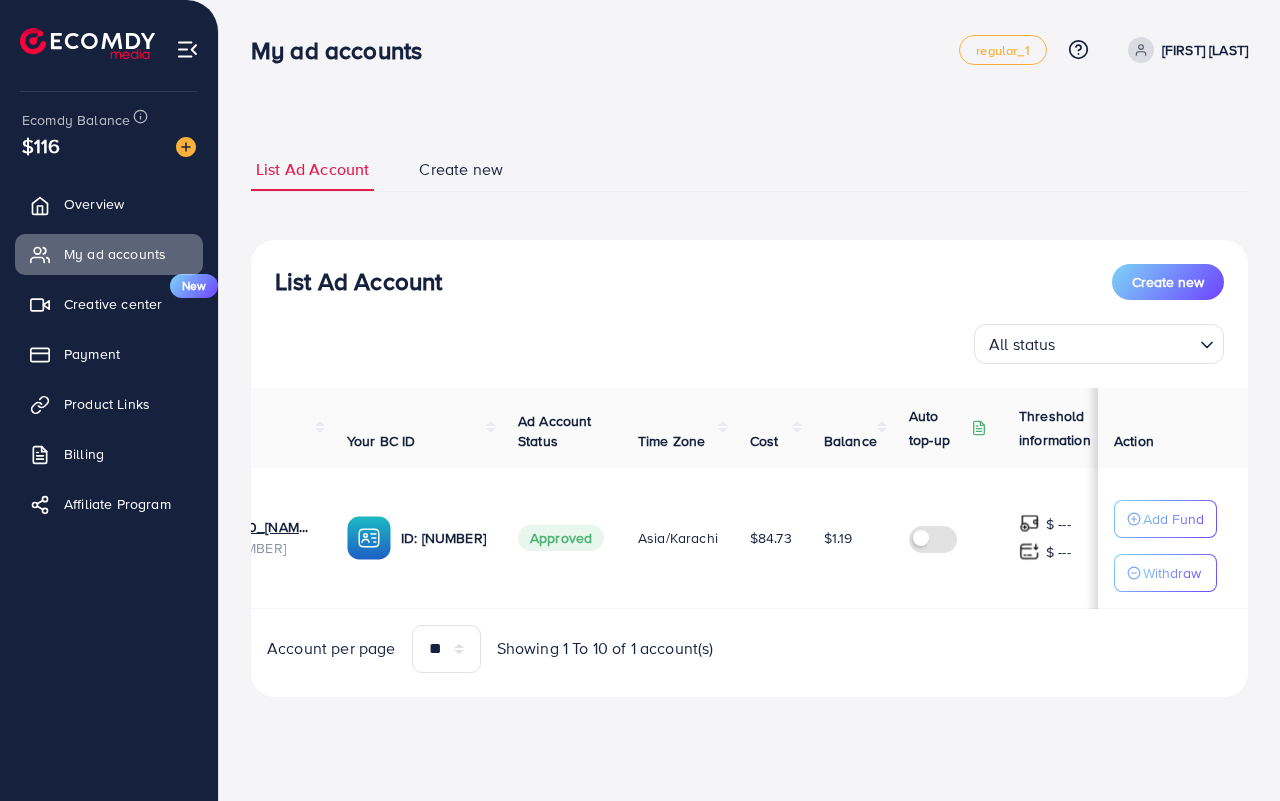 click on "Account per page  ** ** ** ***  Showing 1 To 10 of 1 account(s)" at bounding box center [490, 649] 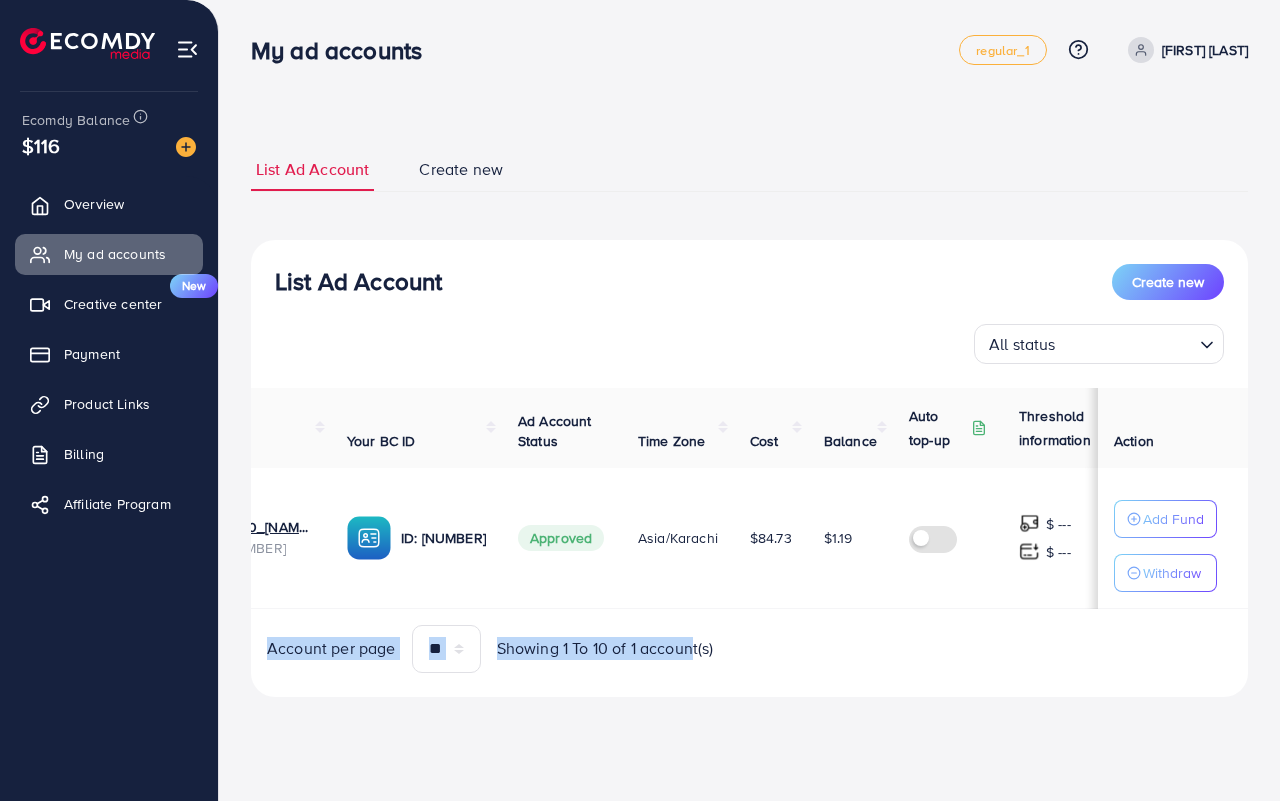 drag, startPoint x: 692, startPoint y: 632, endPoint x: 413, endPoint y: 632, distance: 279 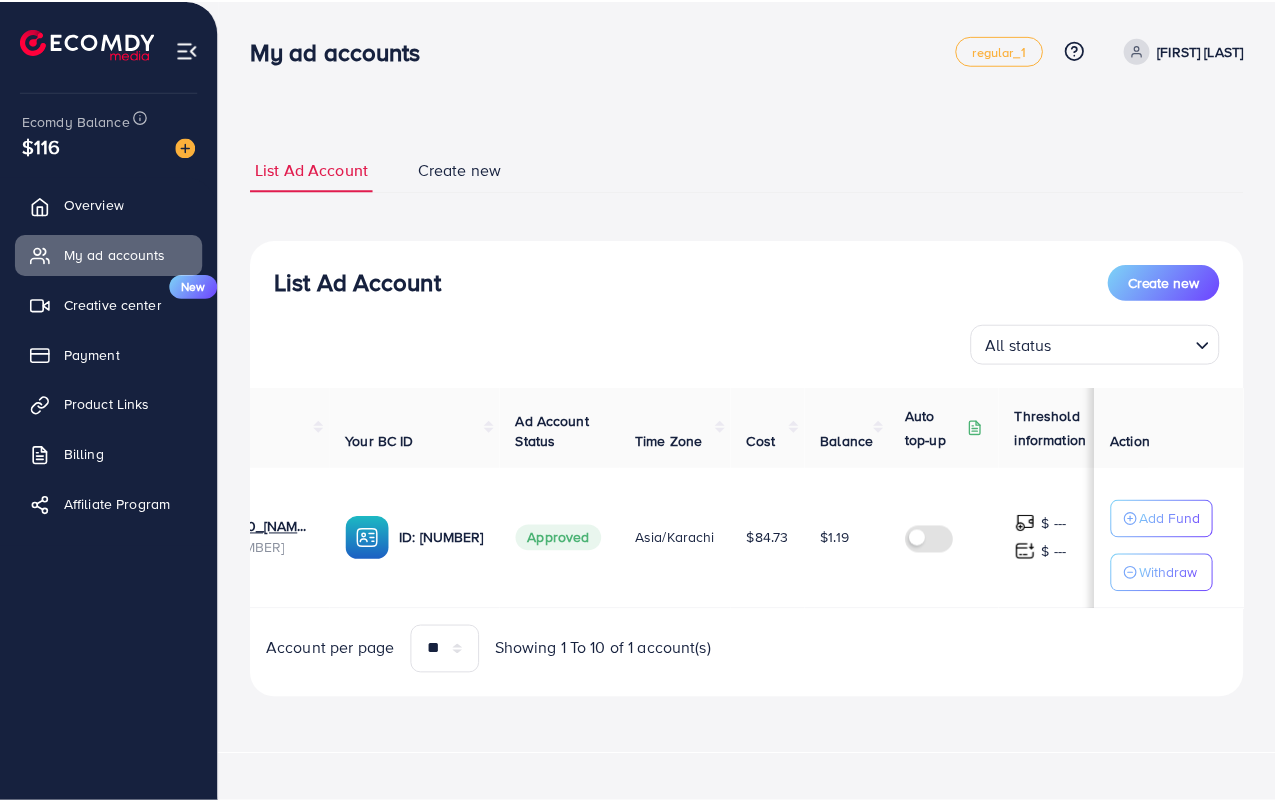 scroll, scrollTop: 0, scrollLeft: 0, axis: both 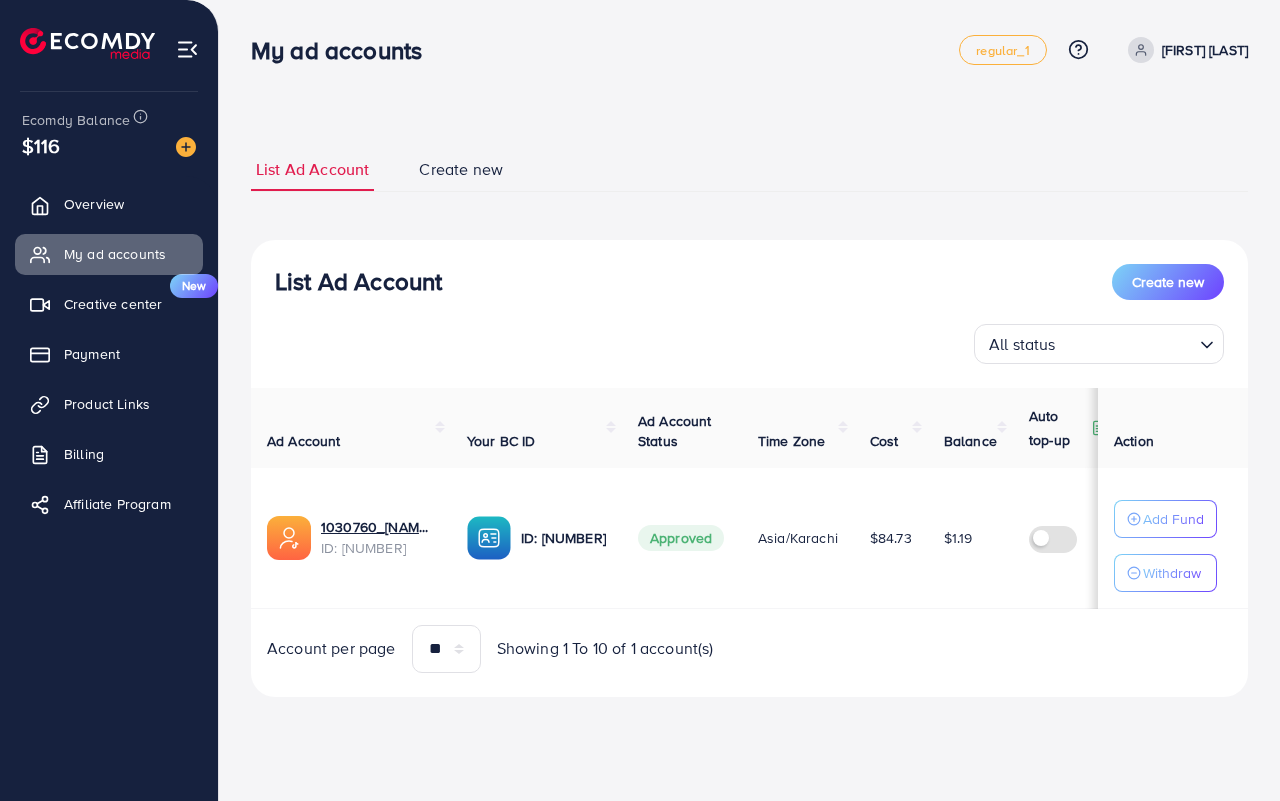 click on "1030760_Fashion Rose_1752834697540  ID: 7528367655024508945" at bounding box center (351, 538) 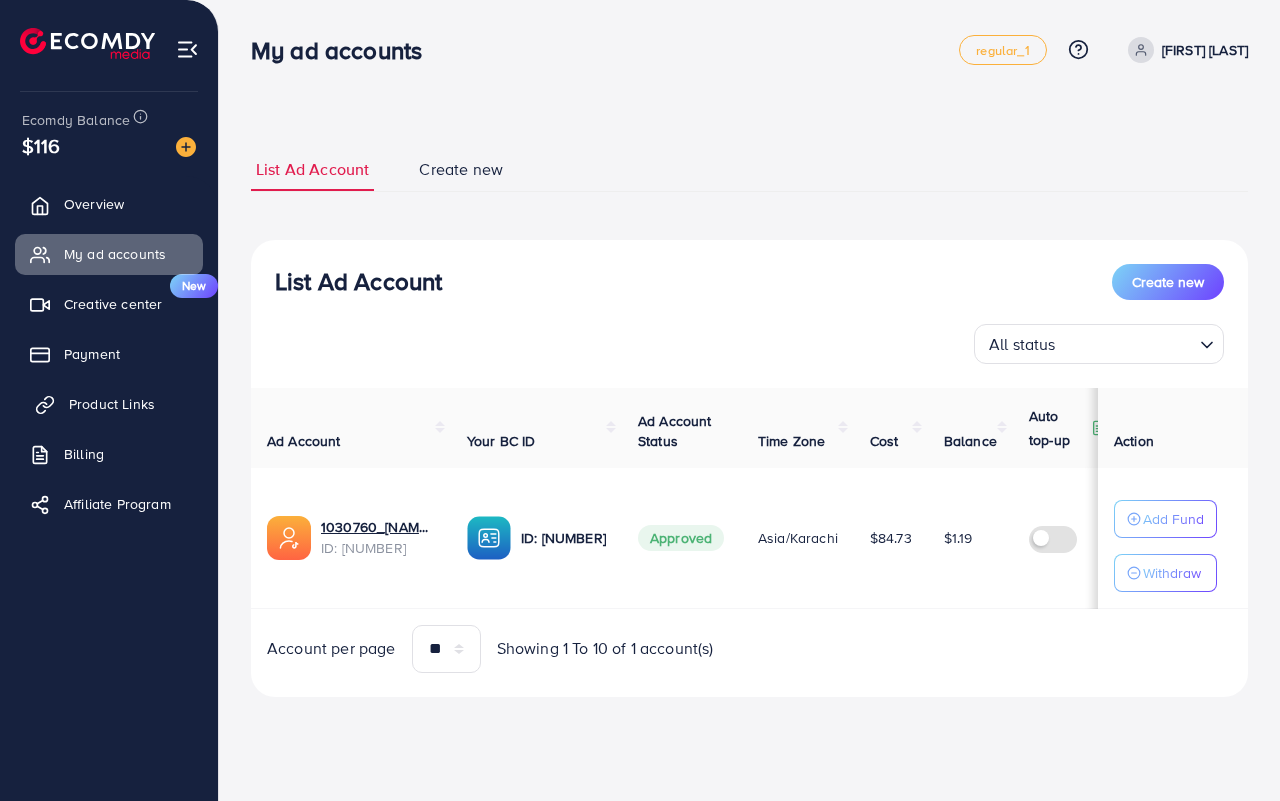 click on "Product Links" at bounding box center [112, 404] 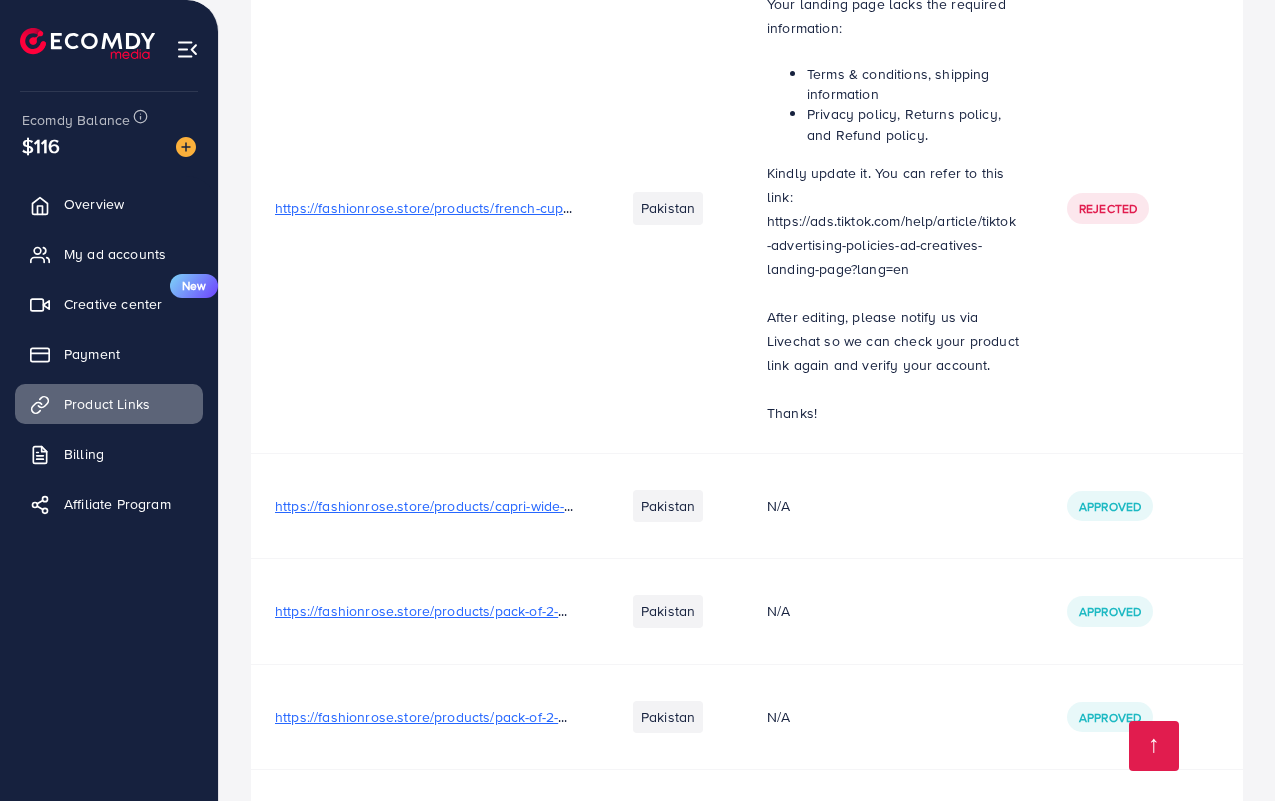 scroll, scrollTop: 1047, scrollLeft: 0, axis: vertical 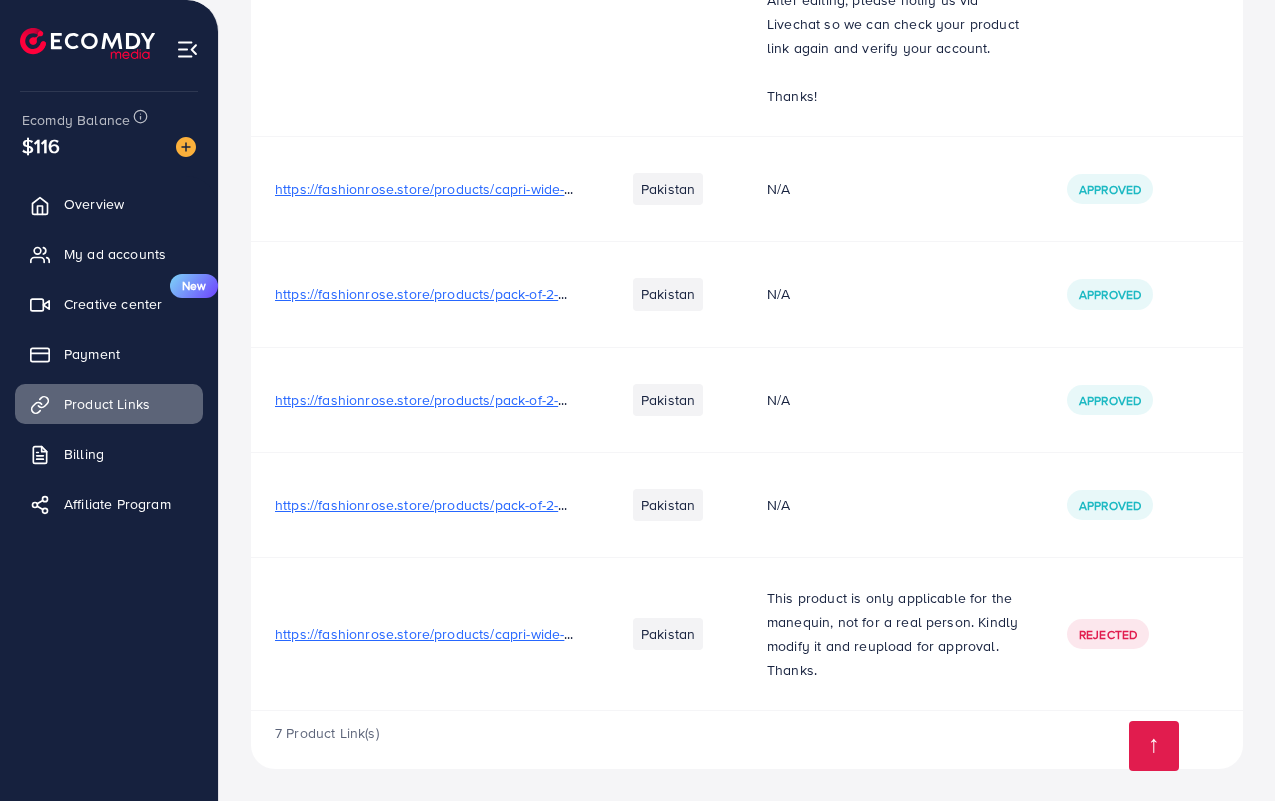 click on "https://fashionrose.store/products/capri-wide-belt-bra-half-cup-fancy-net-bra-fashionrose?utm_source=tiktok&utm_medium=paid&utm_id=1839539631426738&utm_campaign=Capribra" at bounding box center (856, 634) 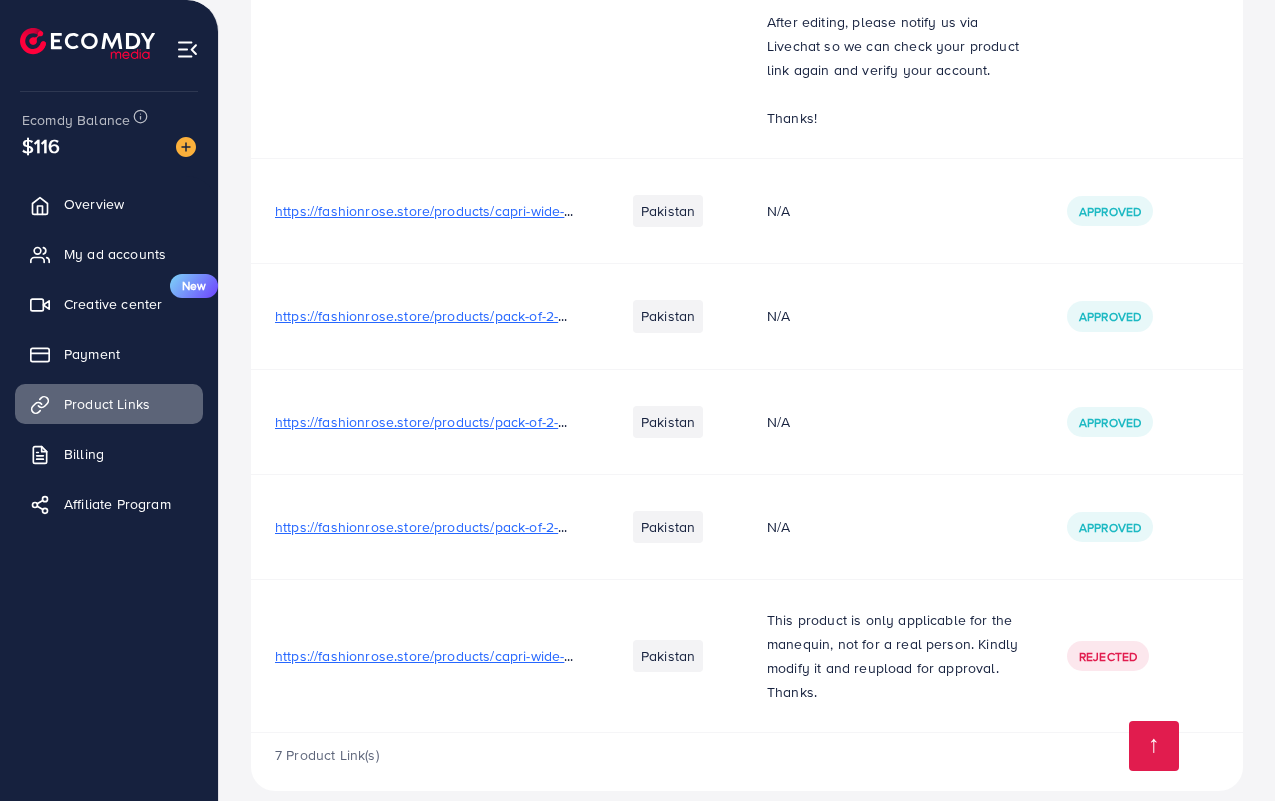 scroll, scrollTop: 1047, scrollLeft: 0, axis: vertical 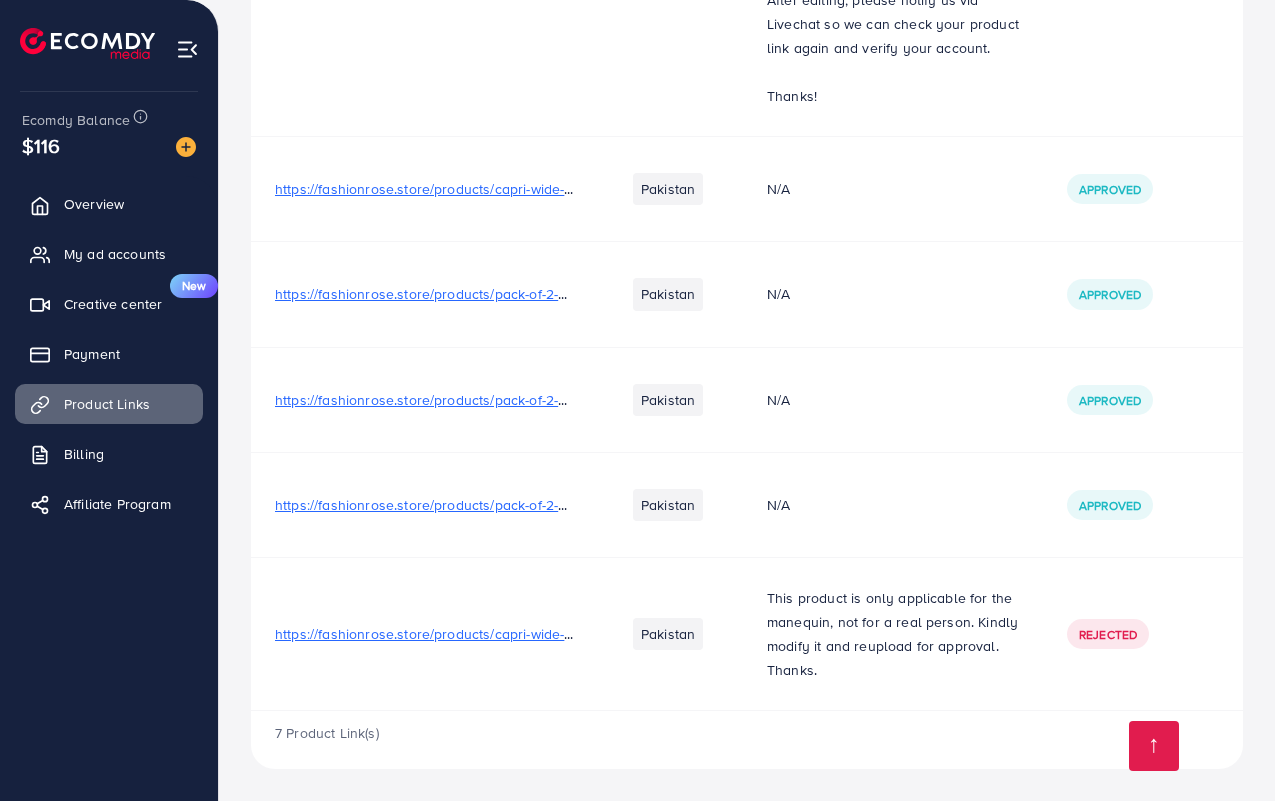 click on "https://fashionrose.store/products/capri-wide-belt-bra-half-cup-fancy-net-bra-fashionrose?utm_source=tiktok&utm_medium=paid&utm_id=1839539631426738&utm_campaign=Capribra" at bounding box center [856, 634] 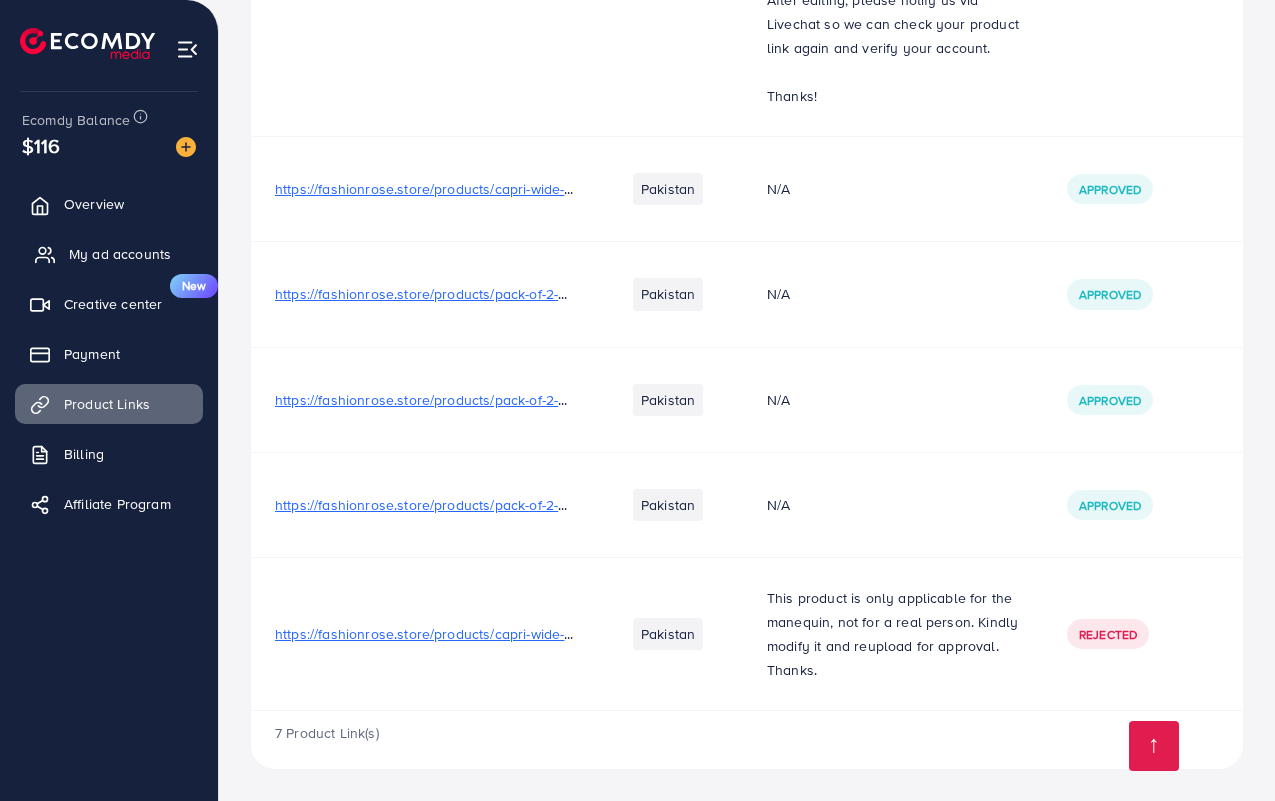 click on "My ad accounts" at bounding box center [120, 254] 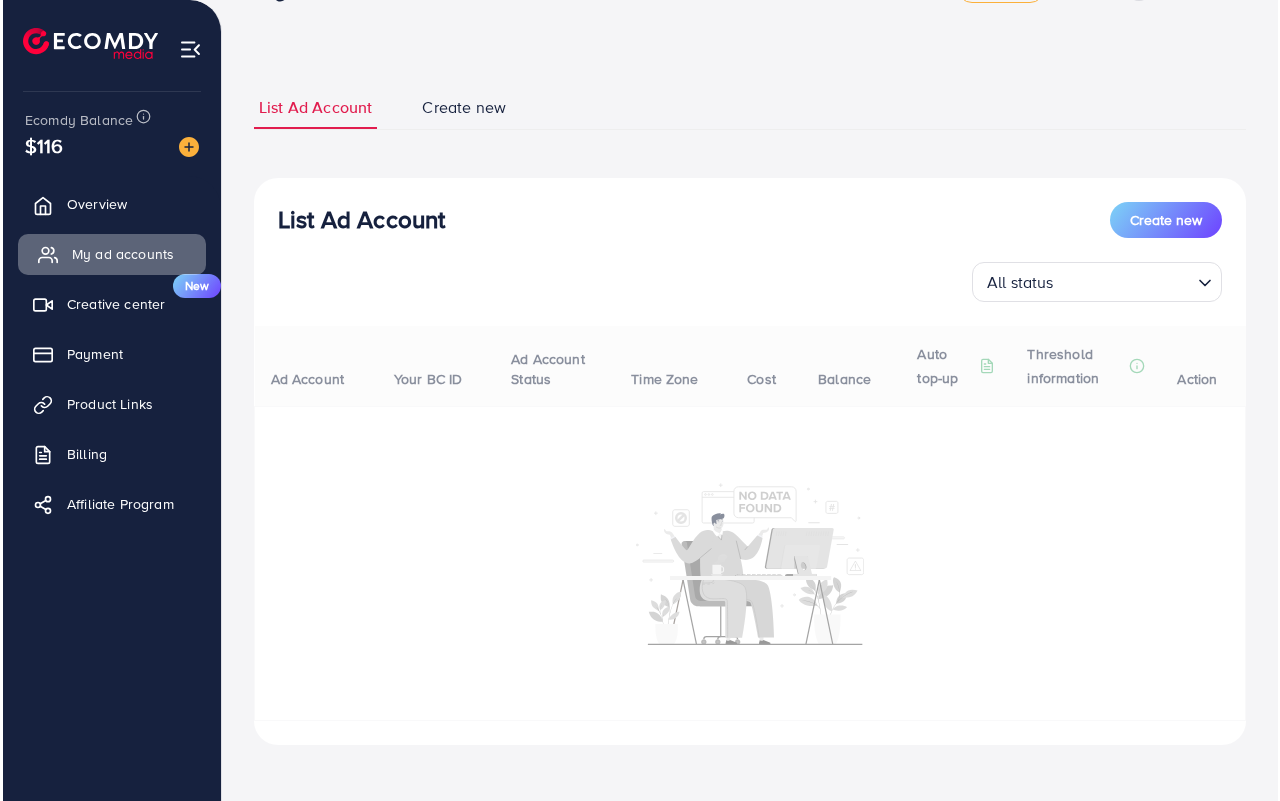 scroll, scrollTop: 0, scrollLeft: 0, axis: both 